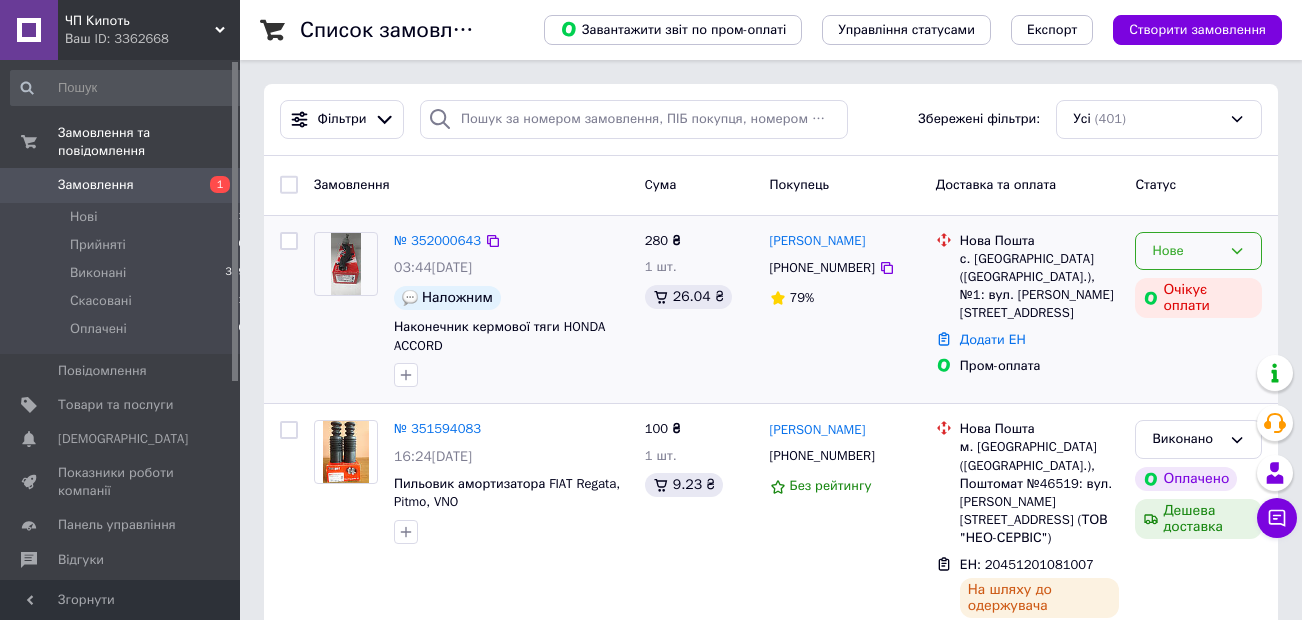 scroll, scrollTop: 0, scrollLeft: 0, axis: both 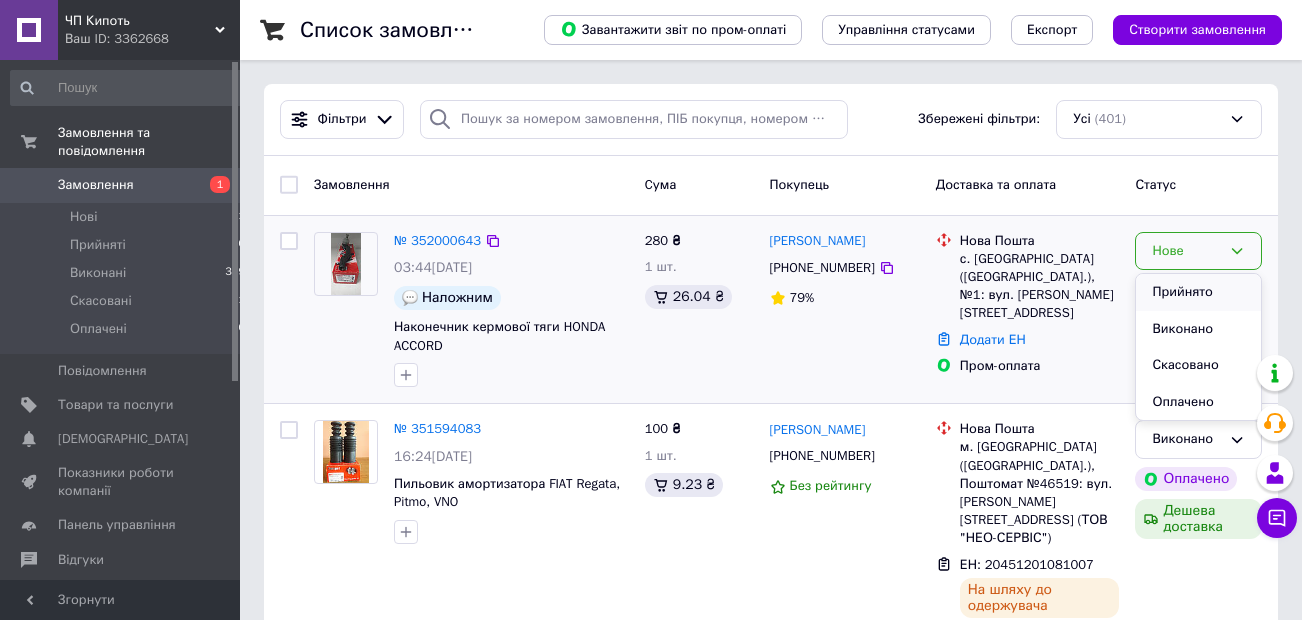 click on "Прийнято" at bounding box center [1198, 292] 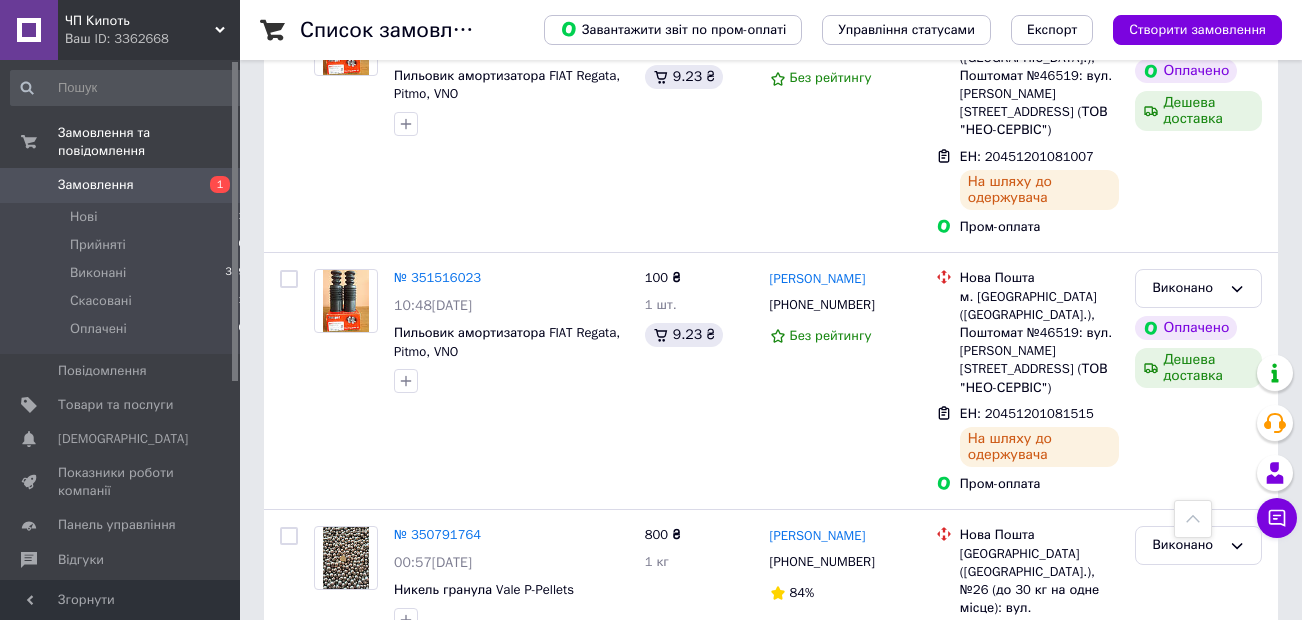 scroll, scrollTop: 0, scrollLeft: 0, axis: both 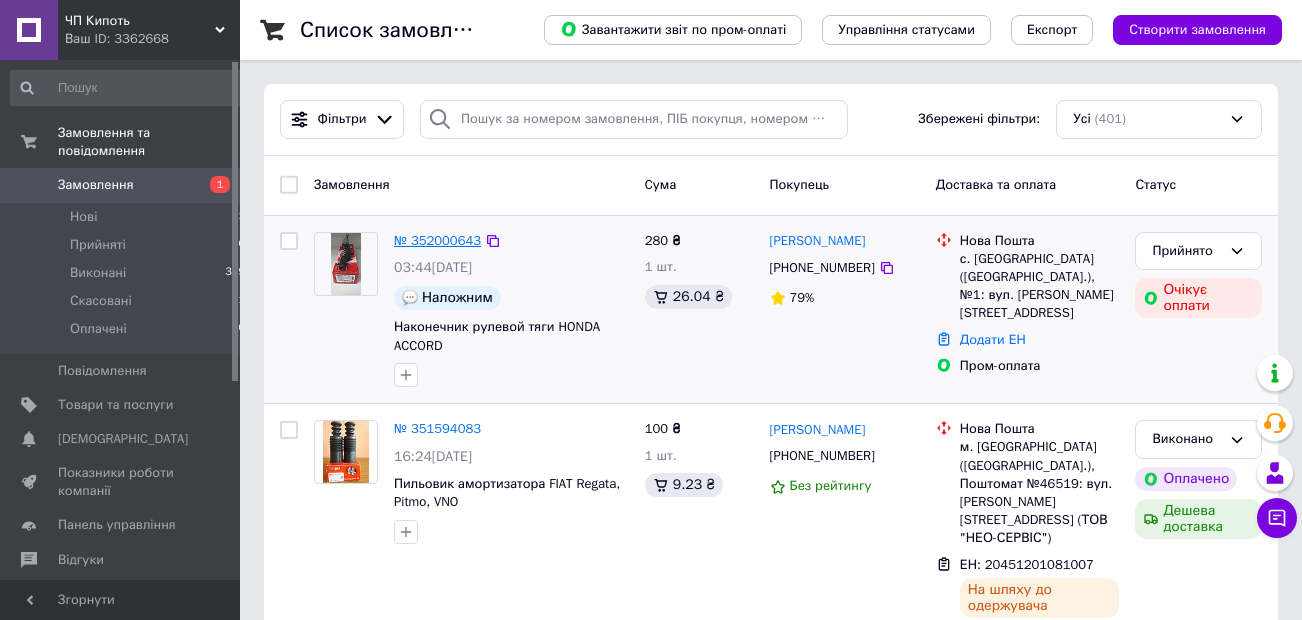 click on "№ 352000643" at bounding box center [437, 240] 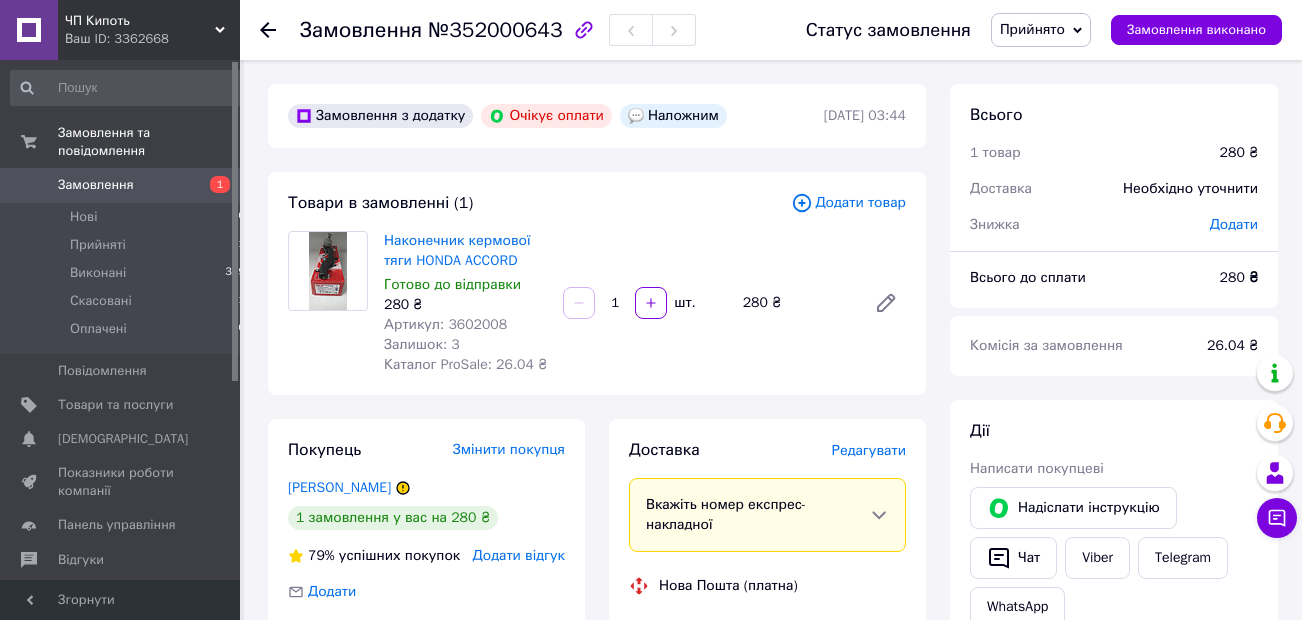 click 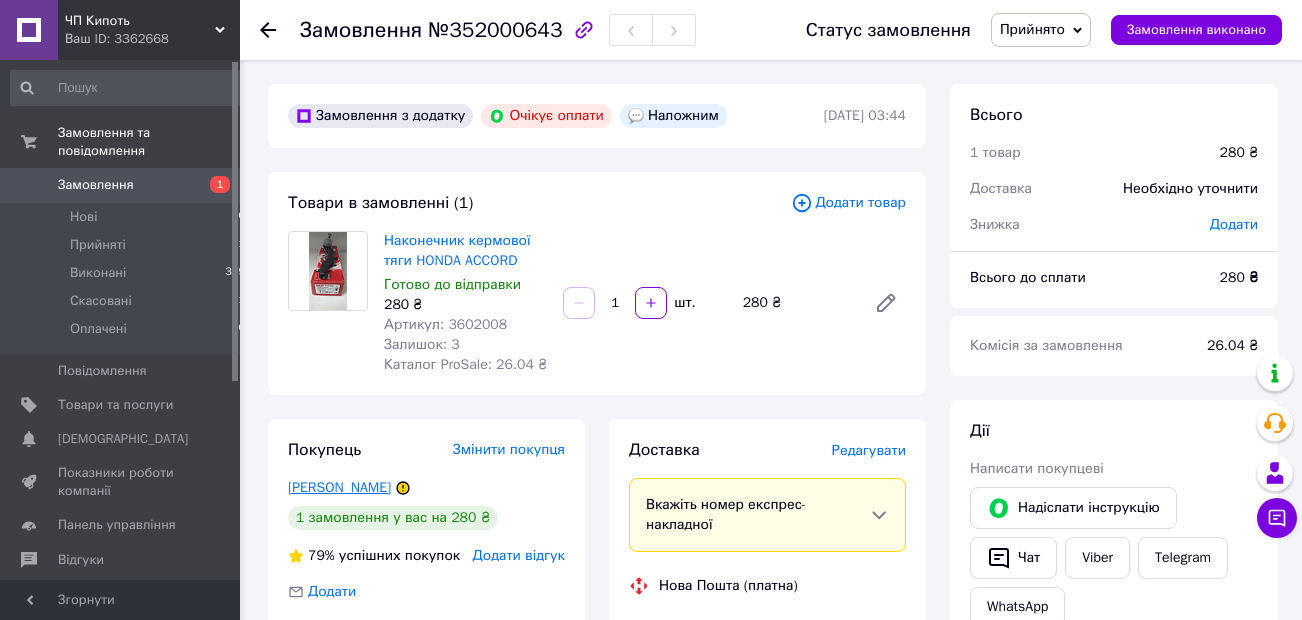 click on "Кириченко Александр" at bounding box center (339, 487) 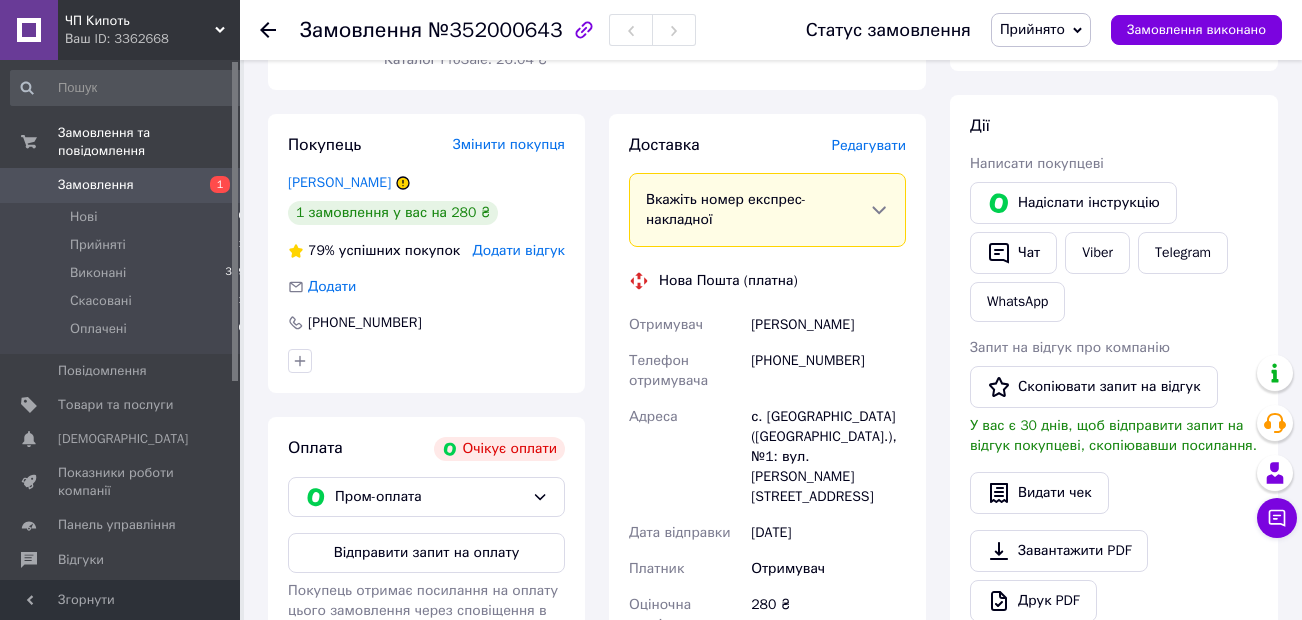 scroll, scrollTop: 0, scrollLeft: 0, axis: both 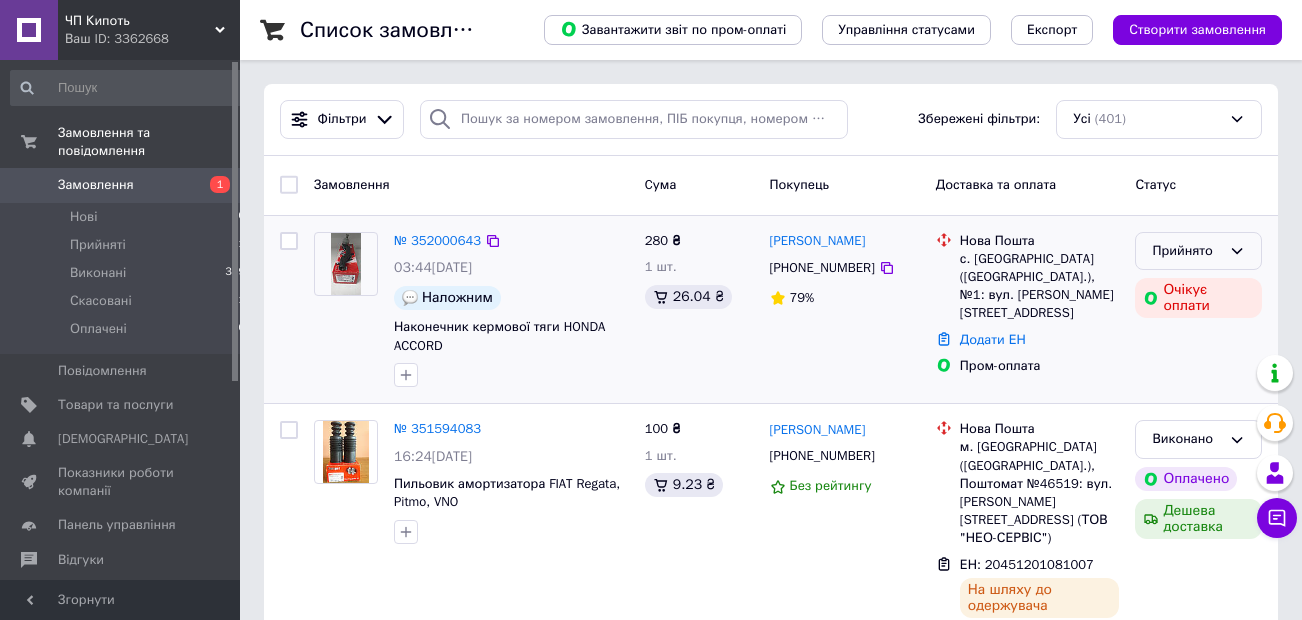 click 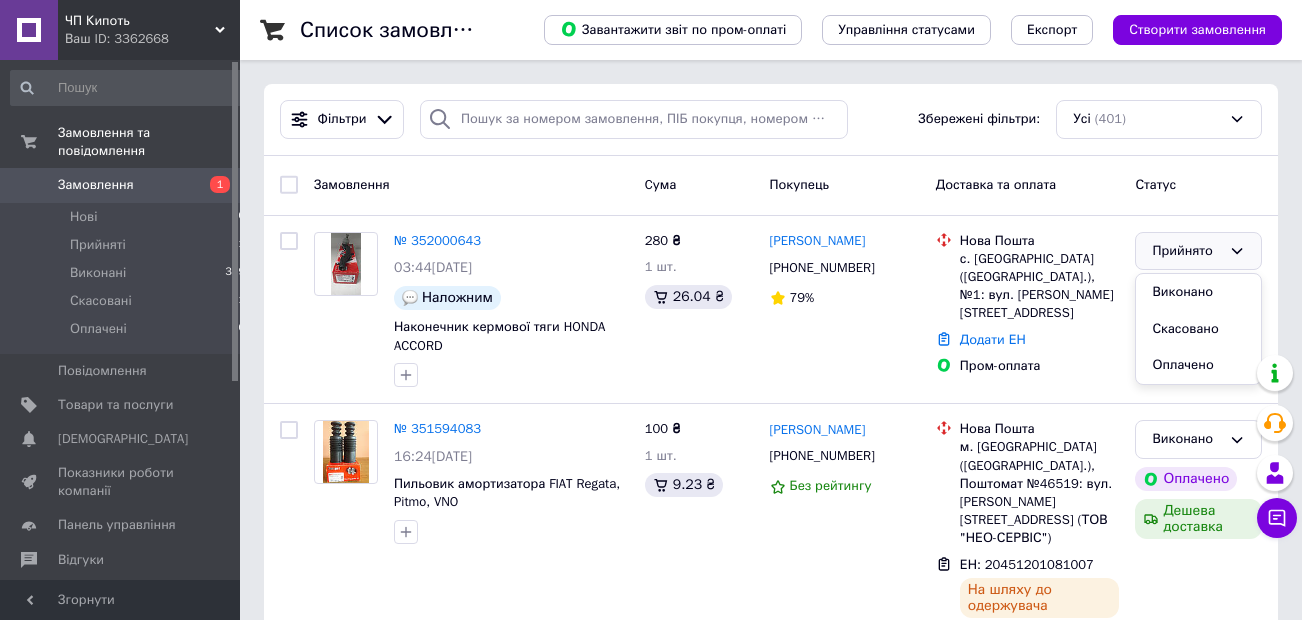 click on "Замовлення Cума Покупець Доставка та оплата Статус" at bounding box center (771, 186) 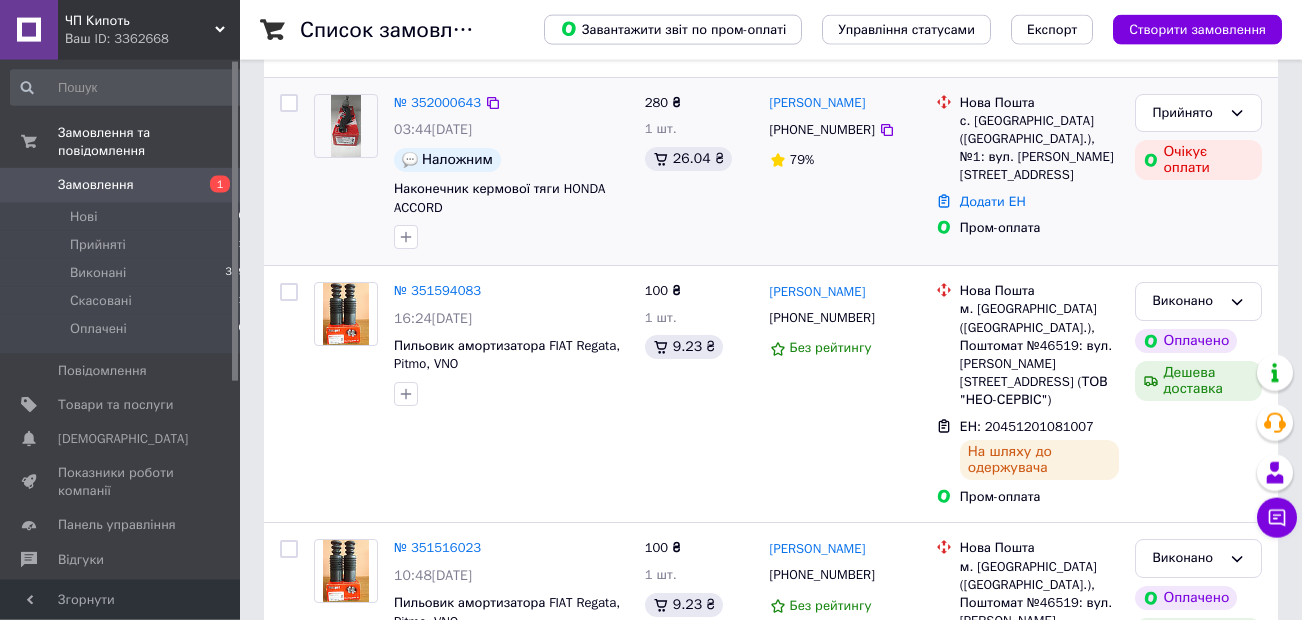 scroll, scrollTop: 102, scrollLeft: 0, axis: vertical 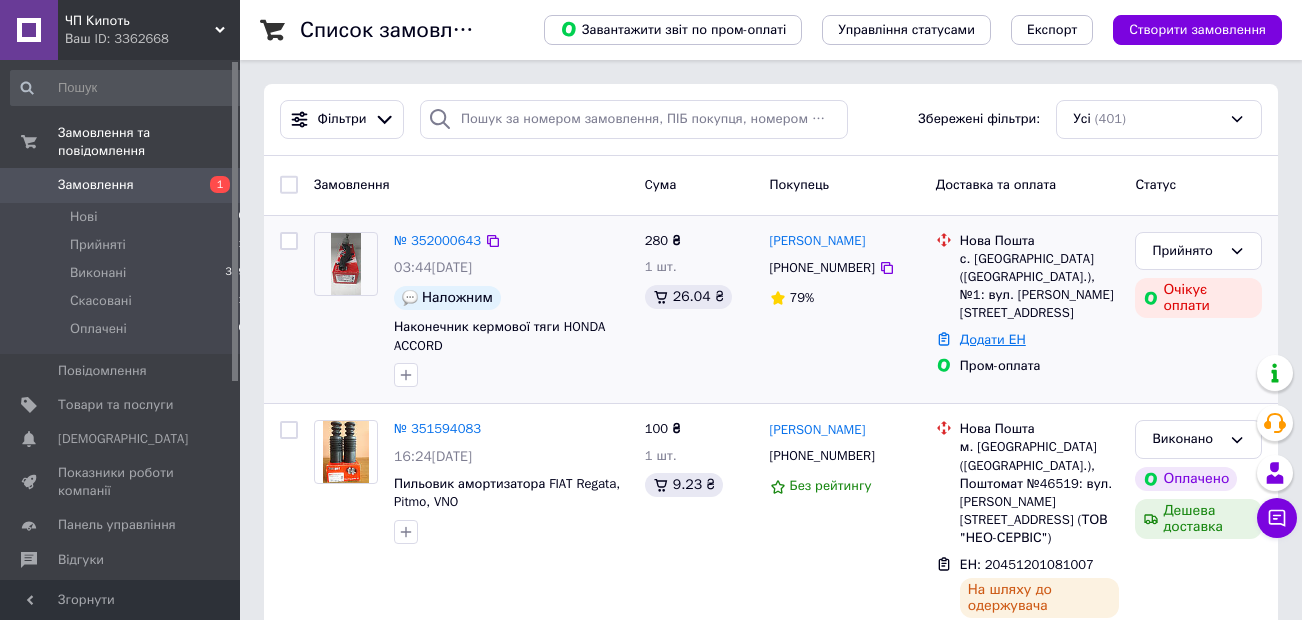 click on "Додати ЕН" at bounding box center [993, 339] 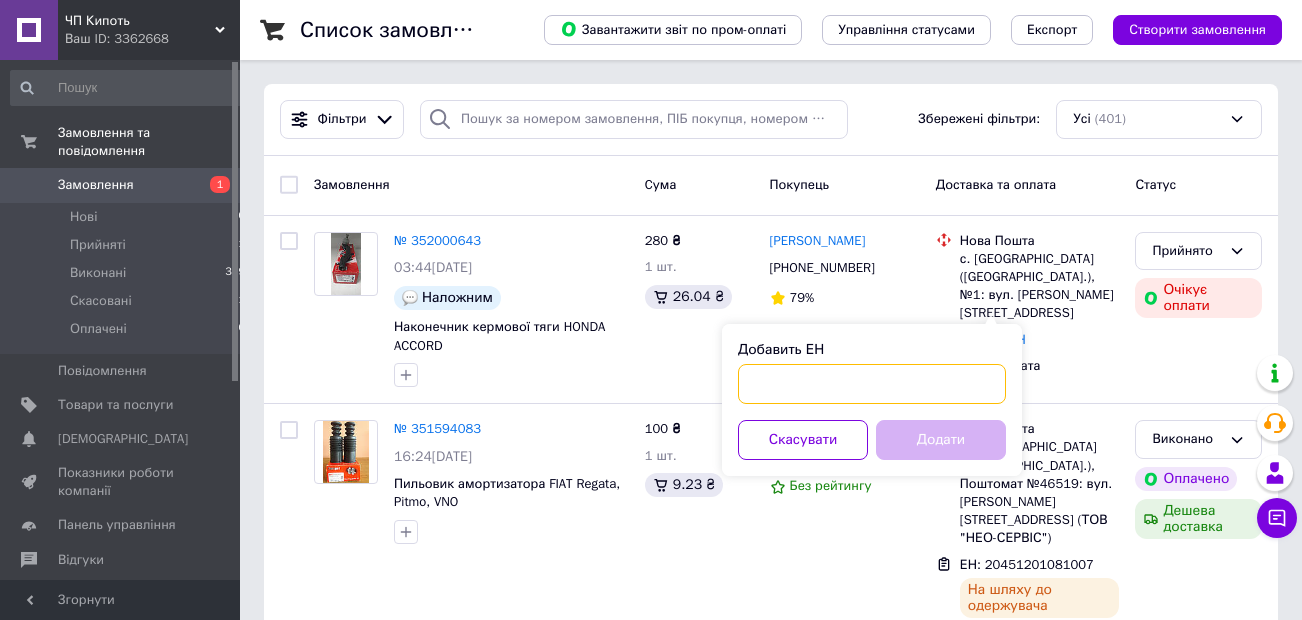 click on "Добавить ЕН" at bounding box center (872, 384) 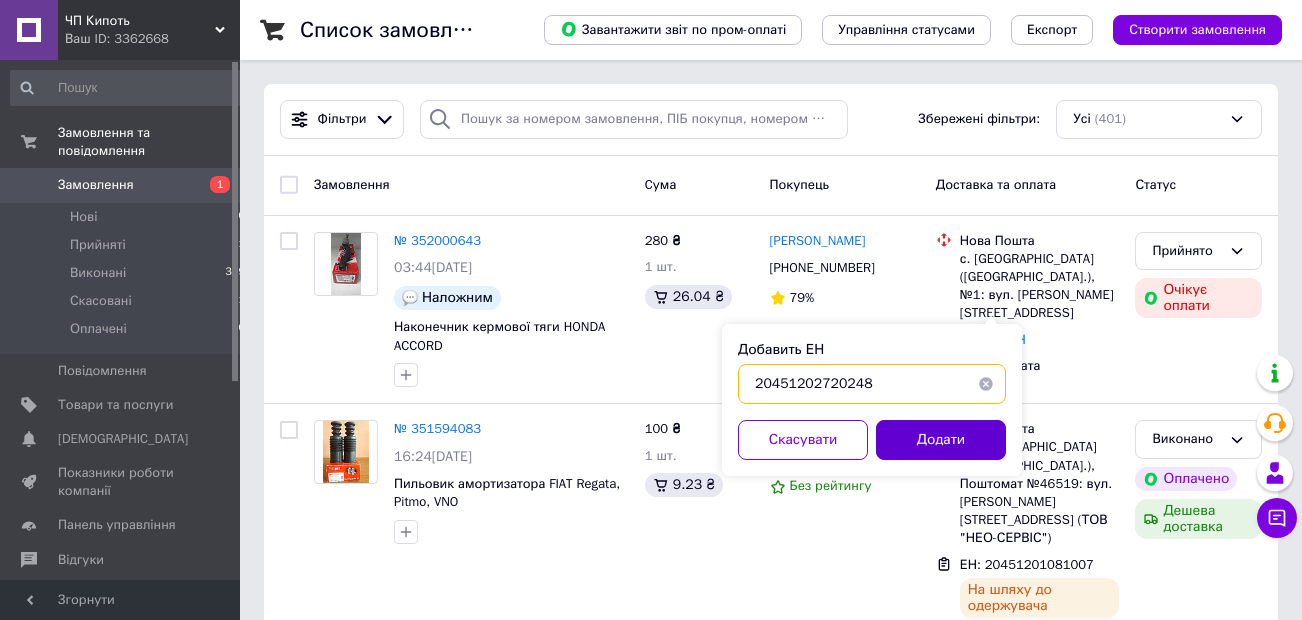 type on "20451202720248" 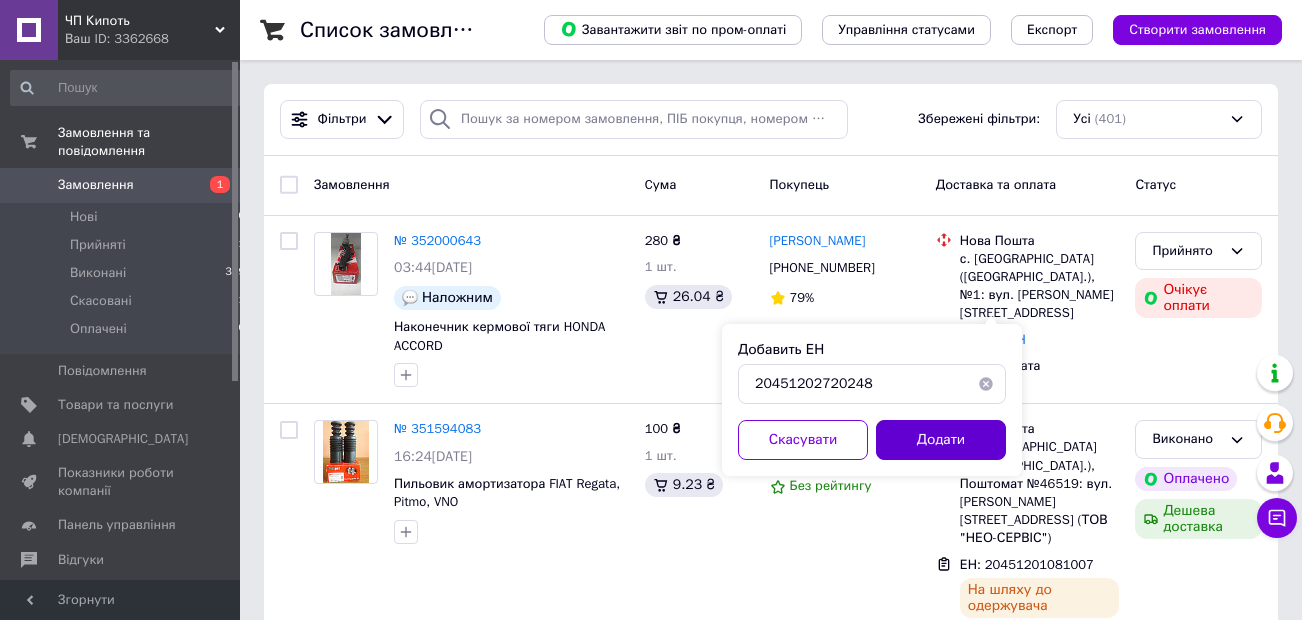 click on "Додати" at bounding box center [941, 440] 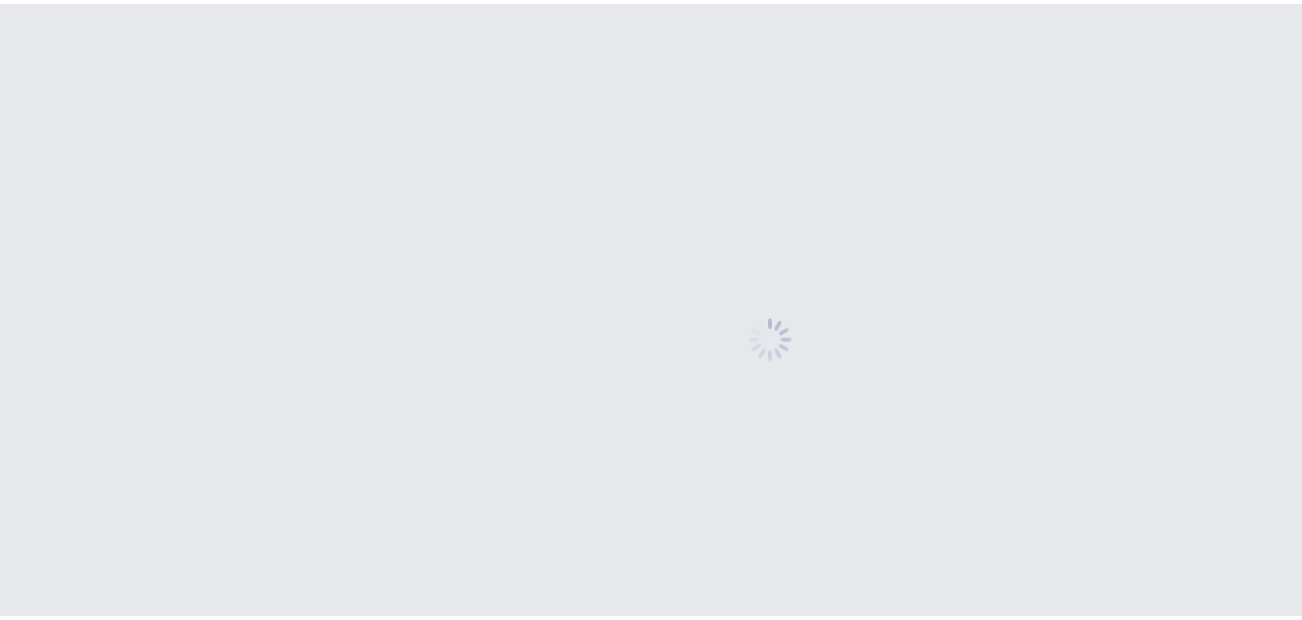 scroll, scrollTop: 0, scrollLeft: 0, axis: both 